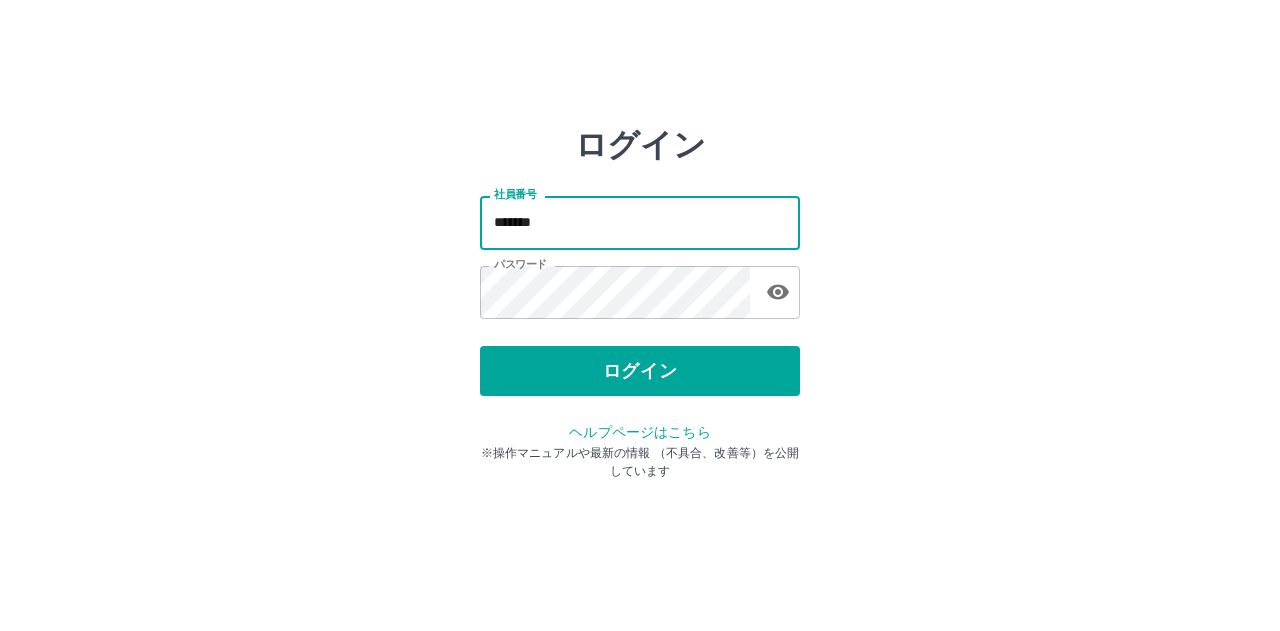 scroll, scrollTop: 0, scrollLeft: 0, axis: both 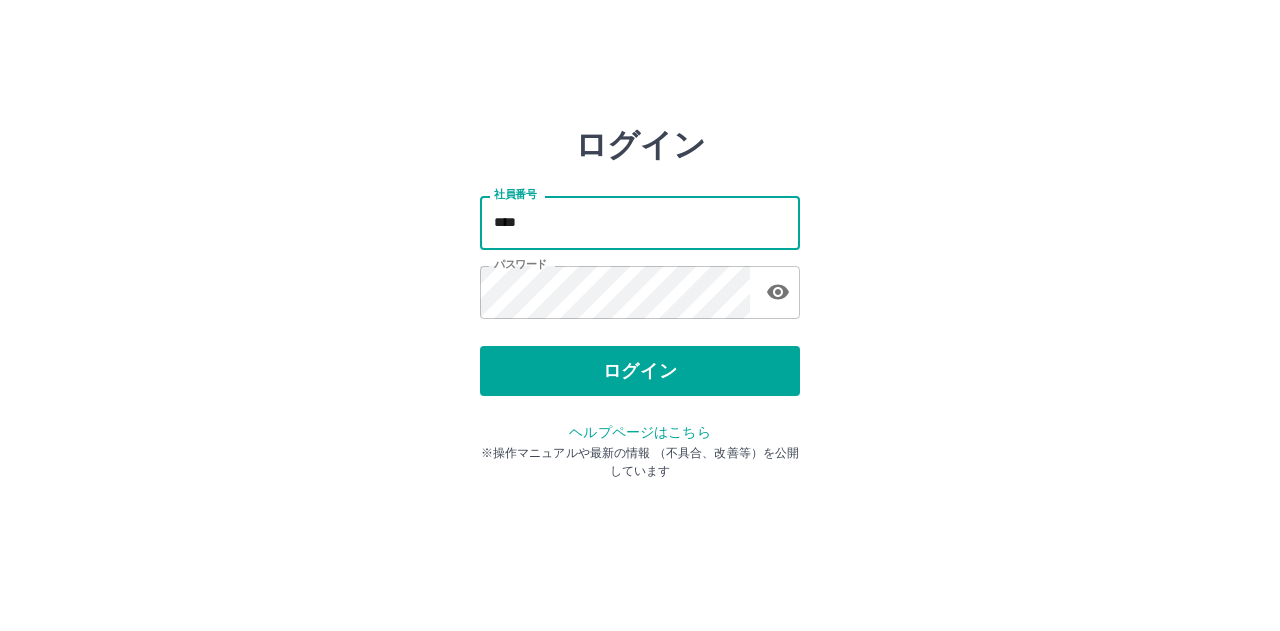 type on "*******" 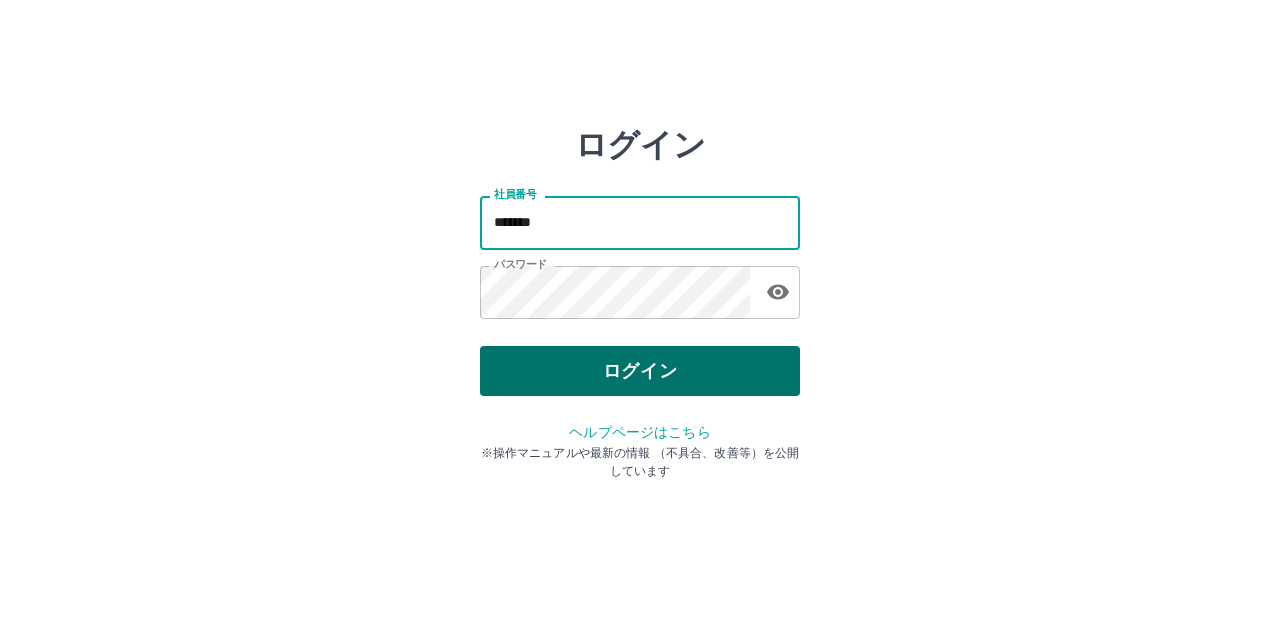 click on "ログイン" at bounding box center [640, 371] 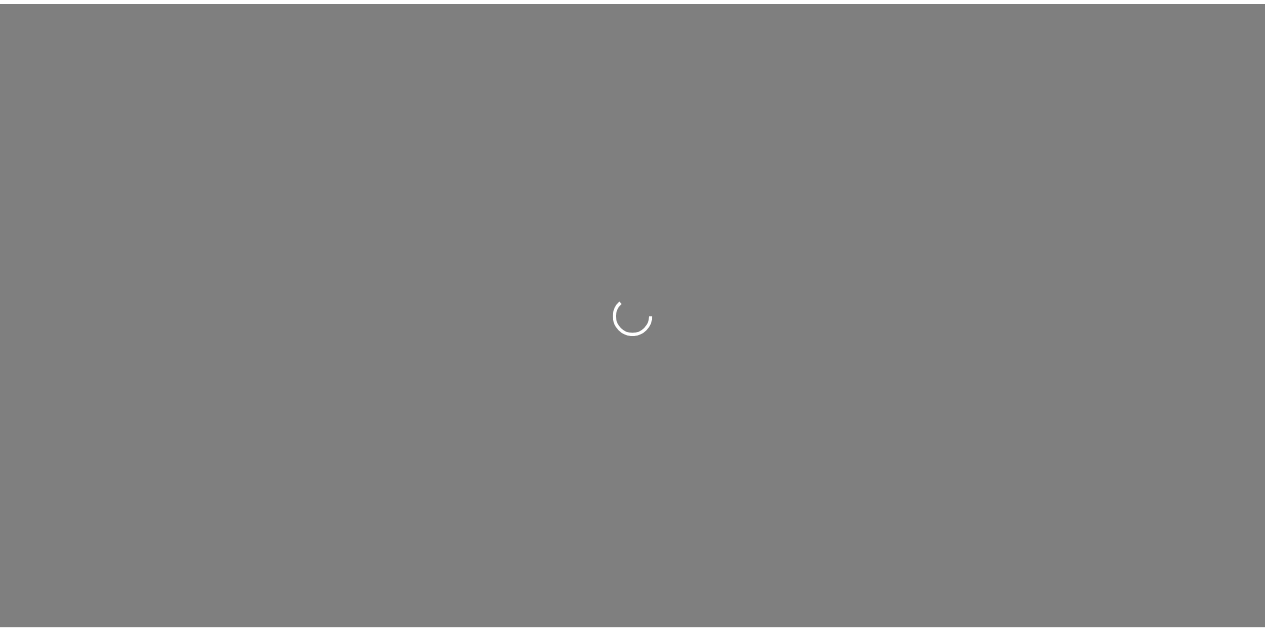 scroll, scrollTop: 0, scrollLeft: 0, axis: both 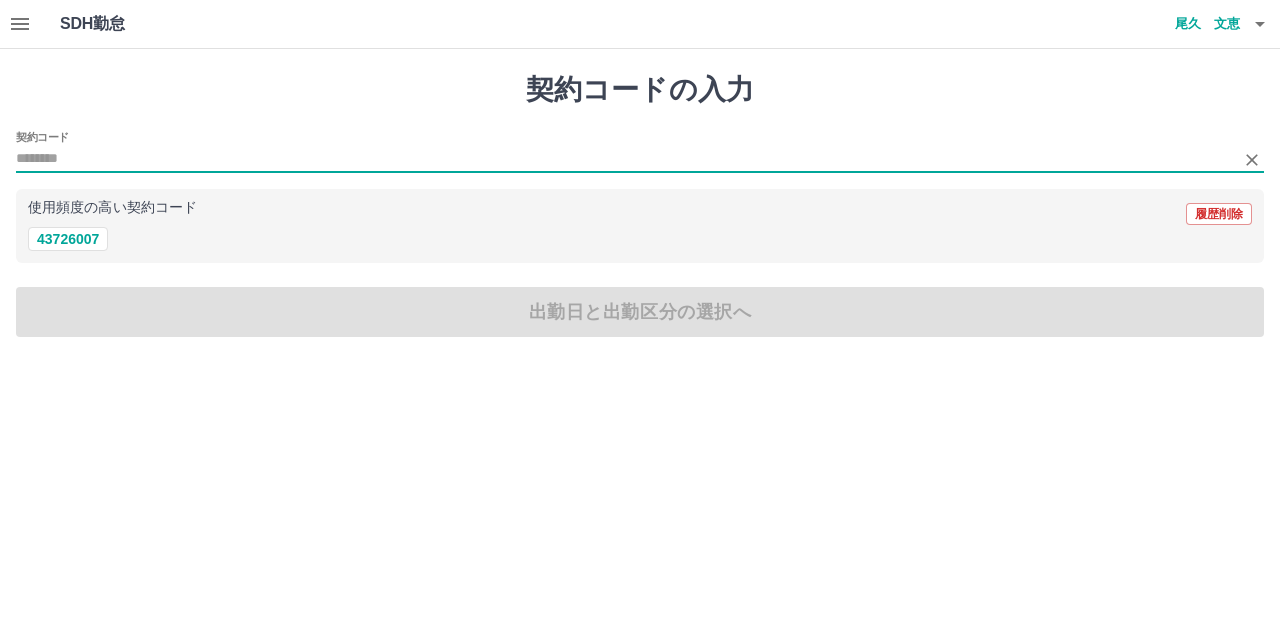 click on "契約コード" at bounding box center [625, 159] 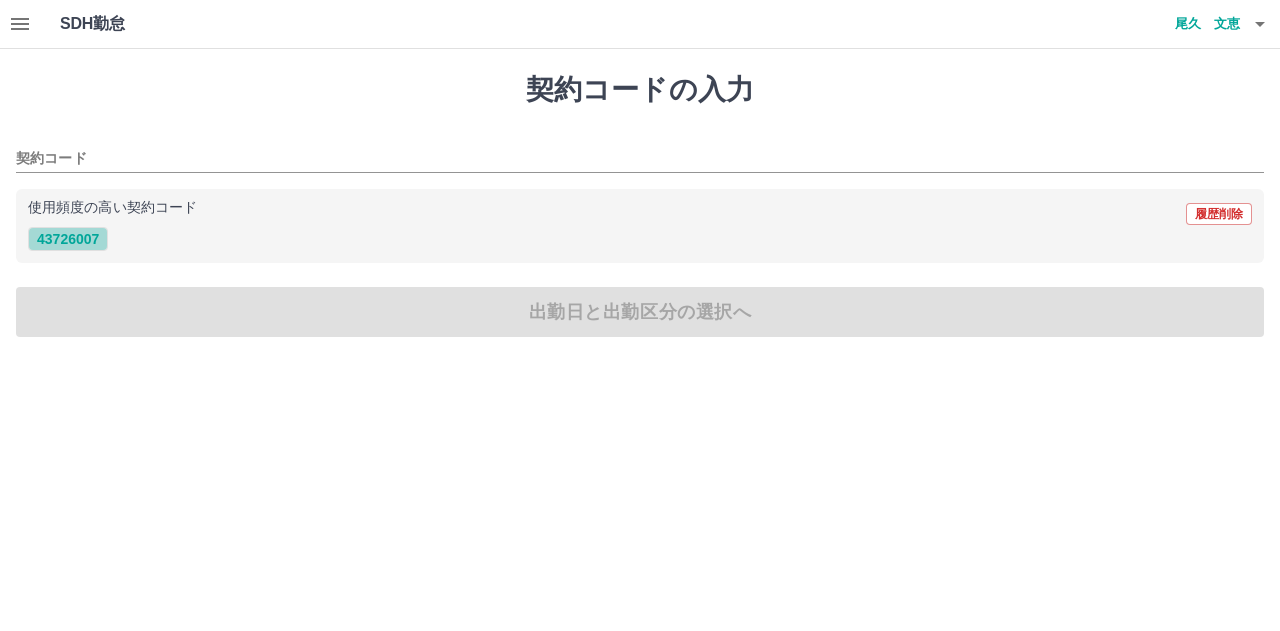 click on "43726007" at bounding box center [68, 239] 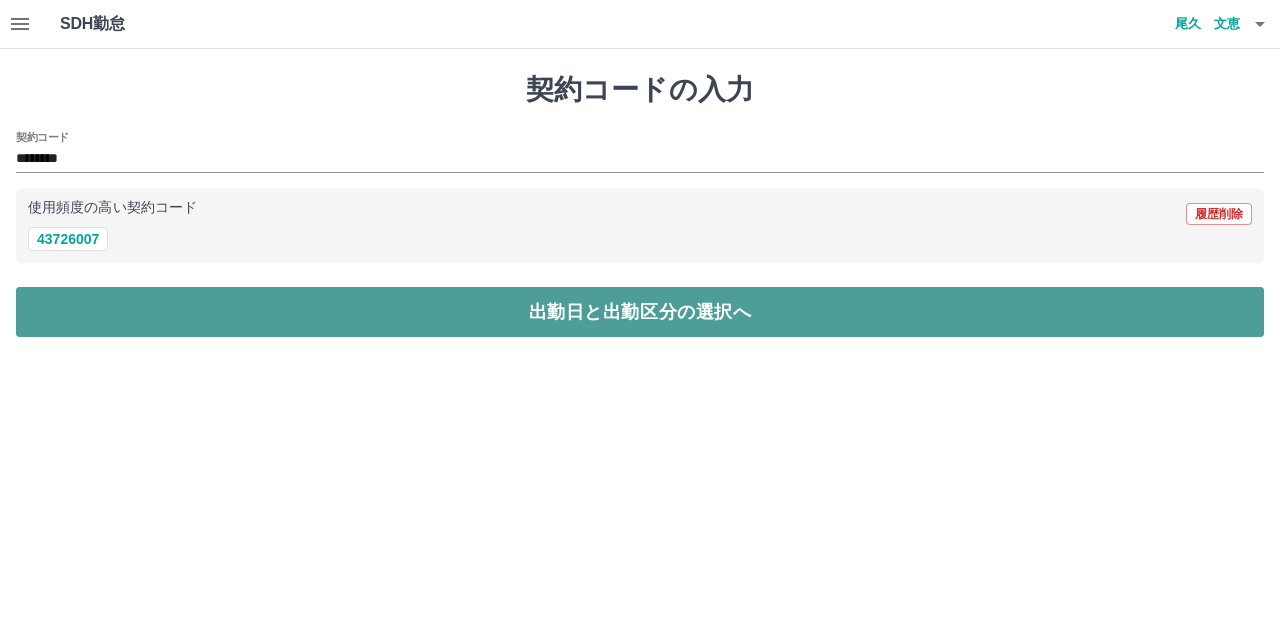 click on "出勤日と出勤区分の選択へ" at bounding box center (640, 312) 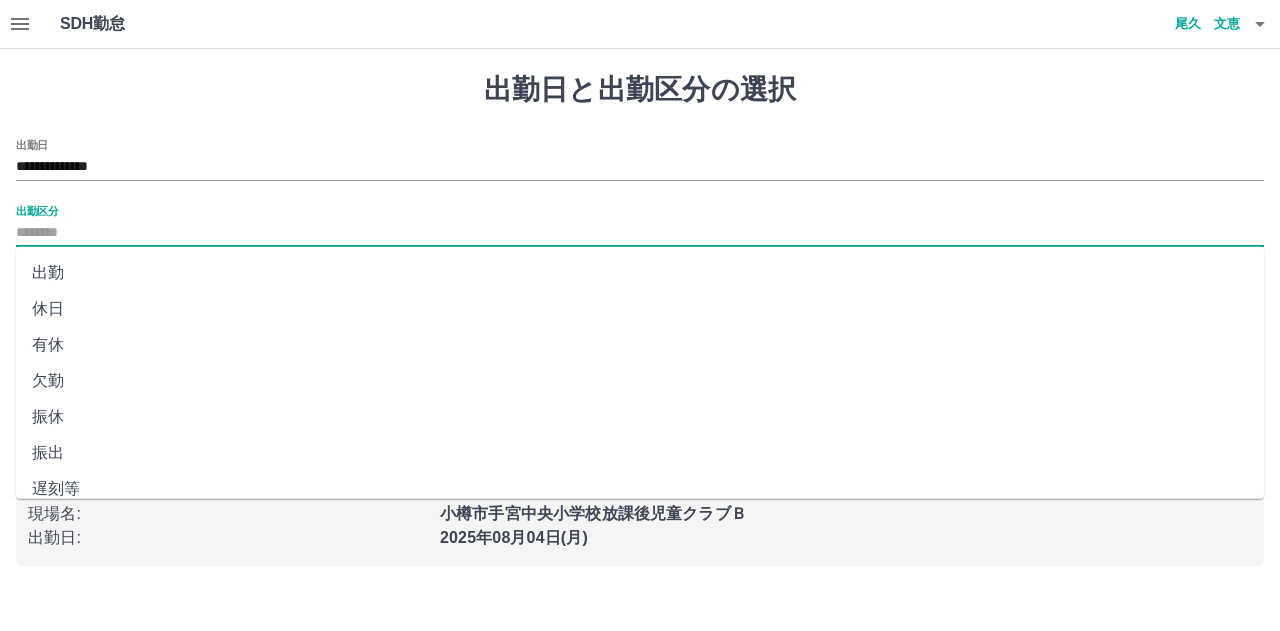 click on "出勤区分" at bounding box center (640, 233) 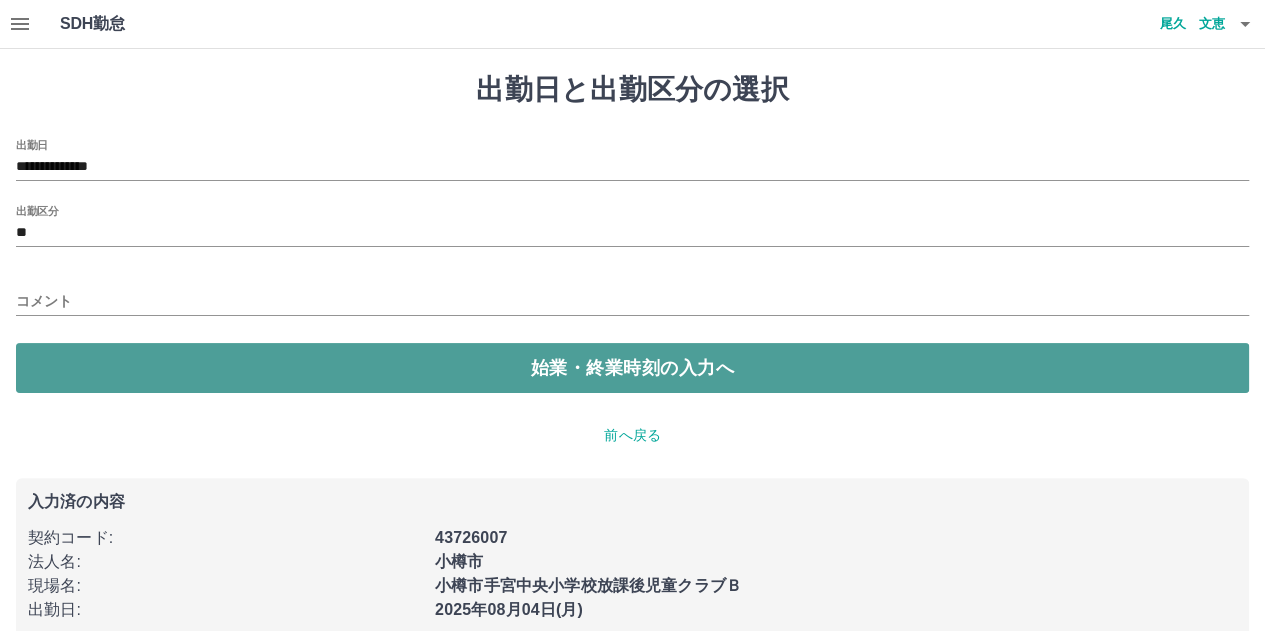click on "始業・終業時刻の入力へ" at bounding box center [632, 368] 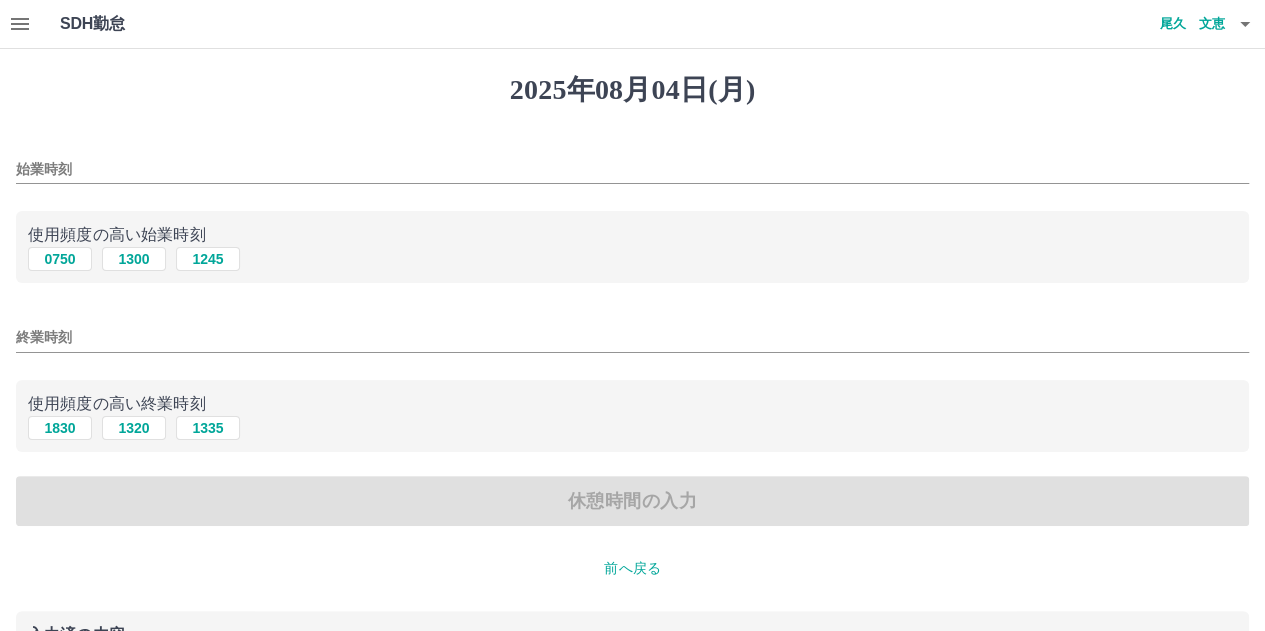 click on "始業時刻" at bounding box center (632, 169) 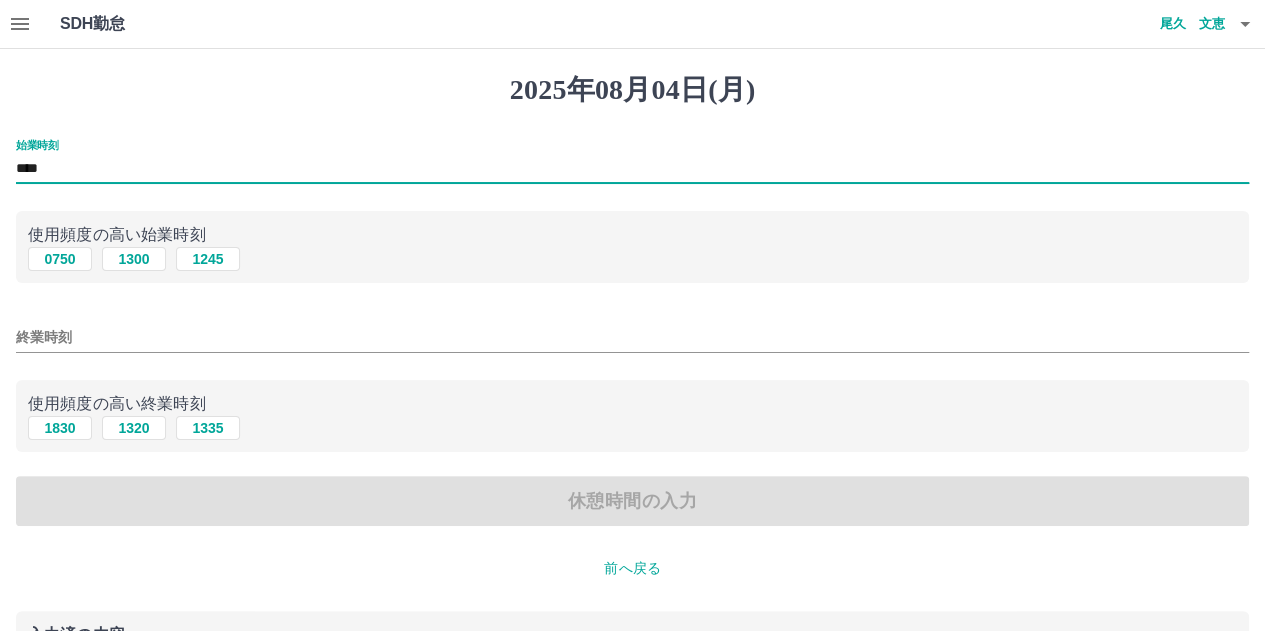 type on "****" 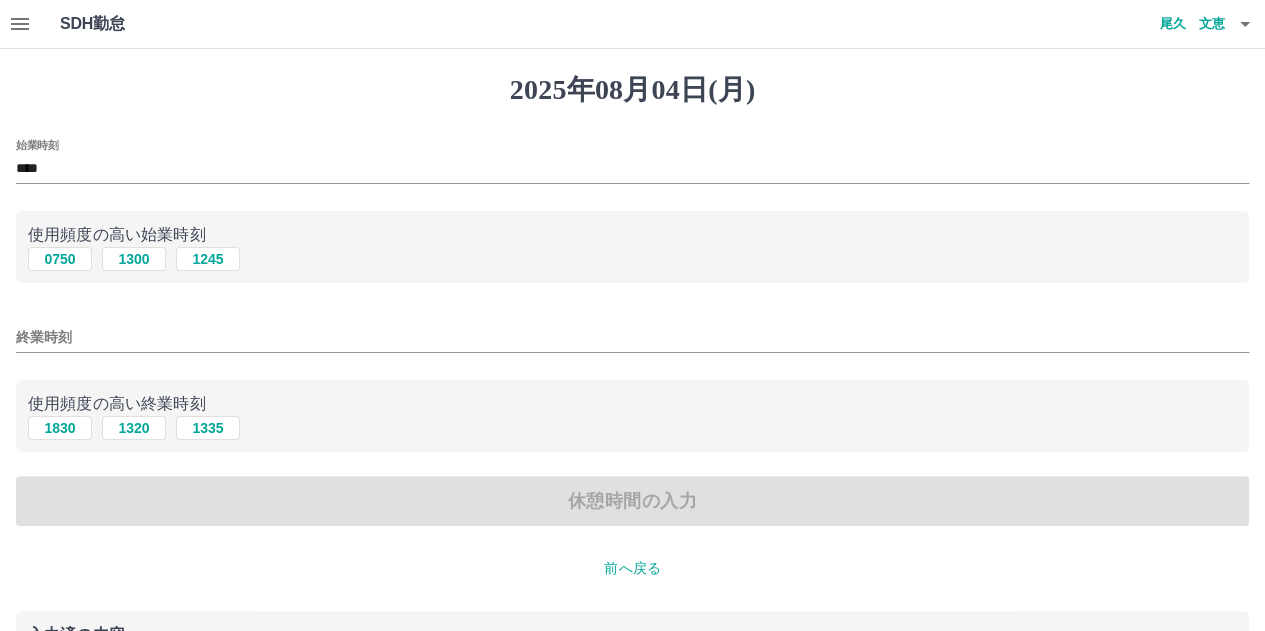 click on "終業時刻" at bounding box center [632, 331] 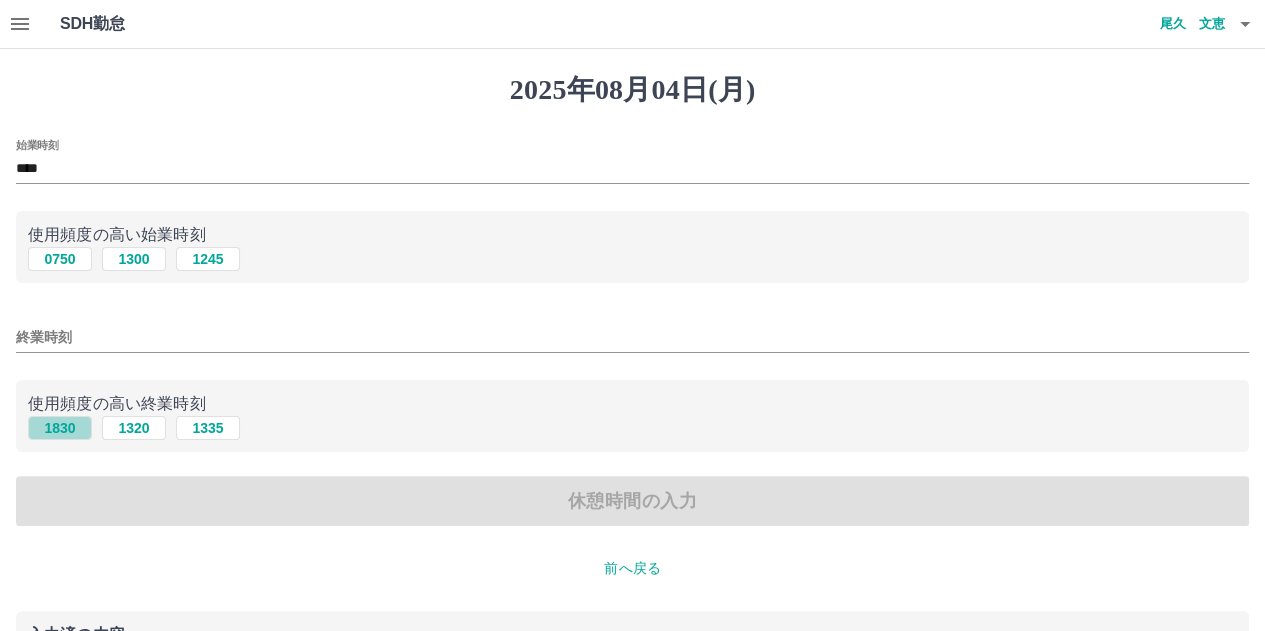 click on "1830" at bounding box center (60, 428) 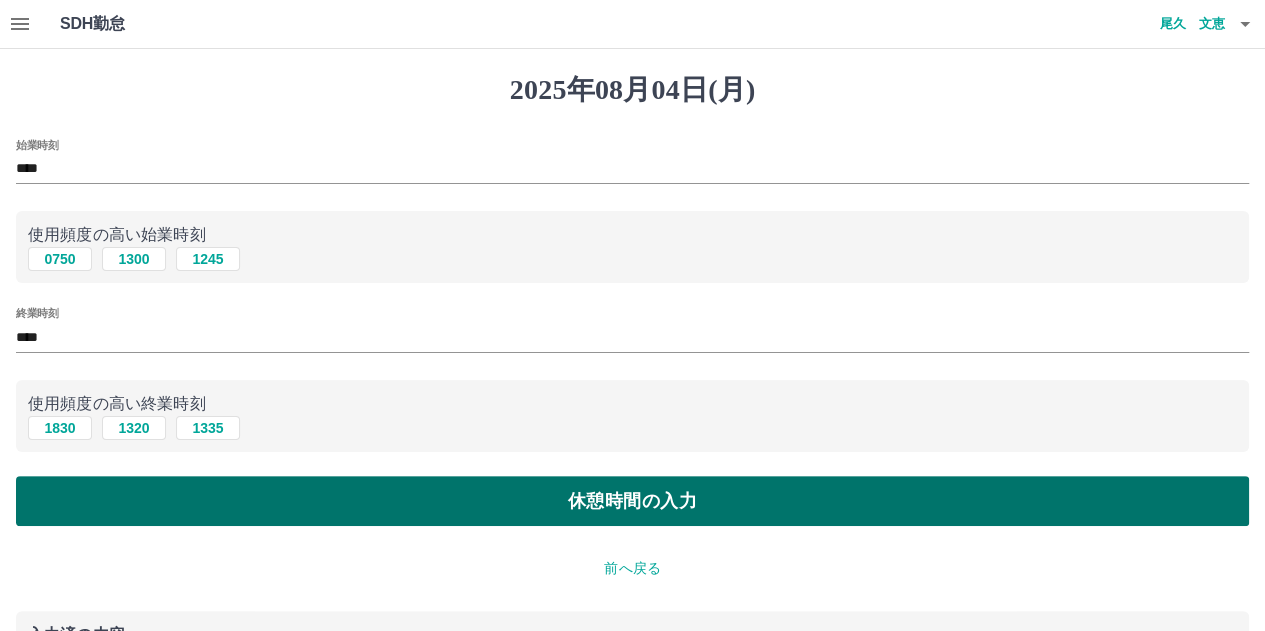 click on "休憩時間の入力" at bounding box center [632, 501] 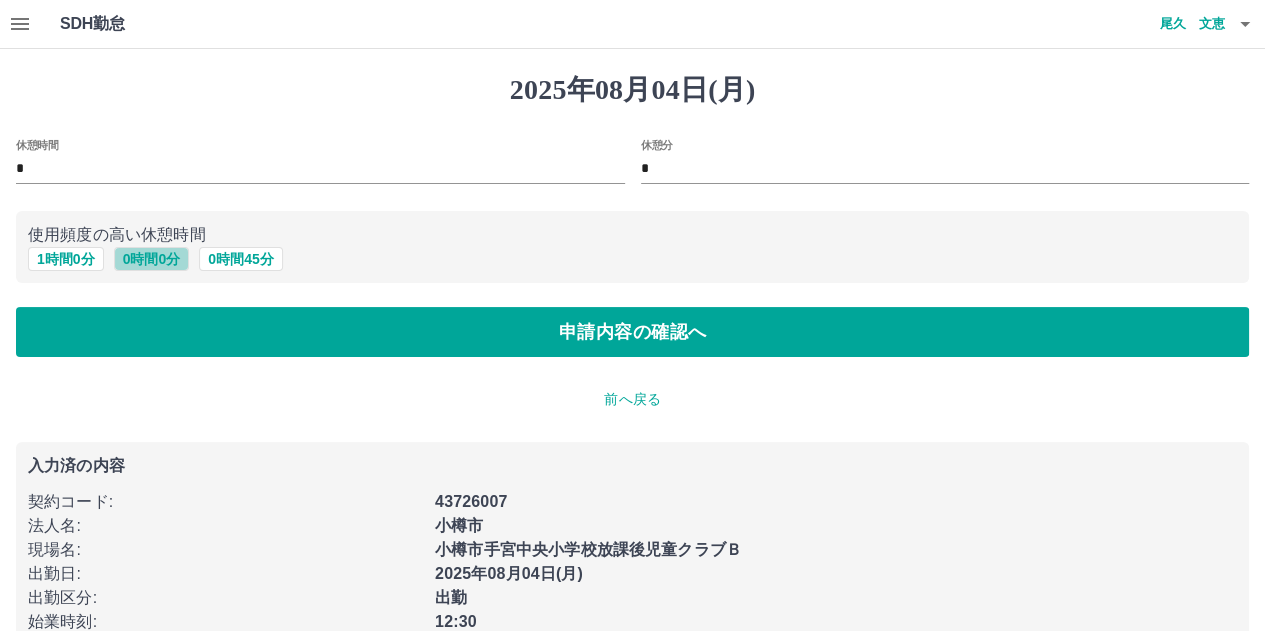click on "0 時間 0 分" at bounding box center (152, 259) 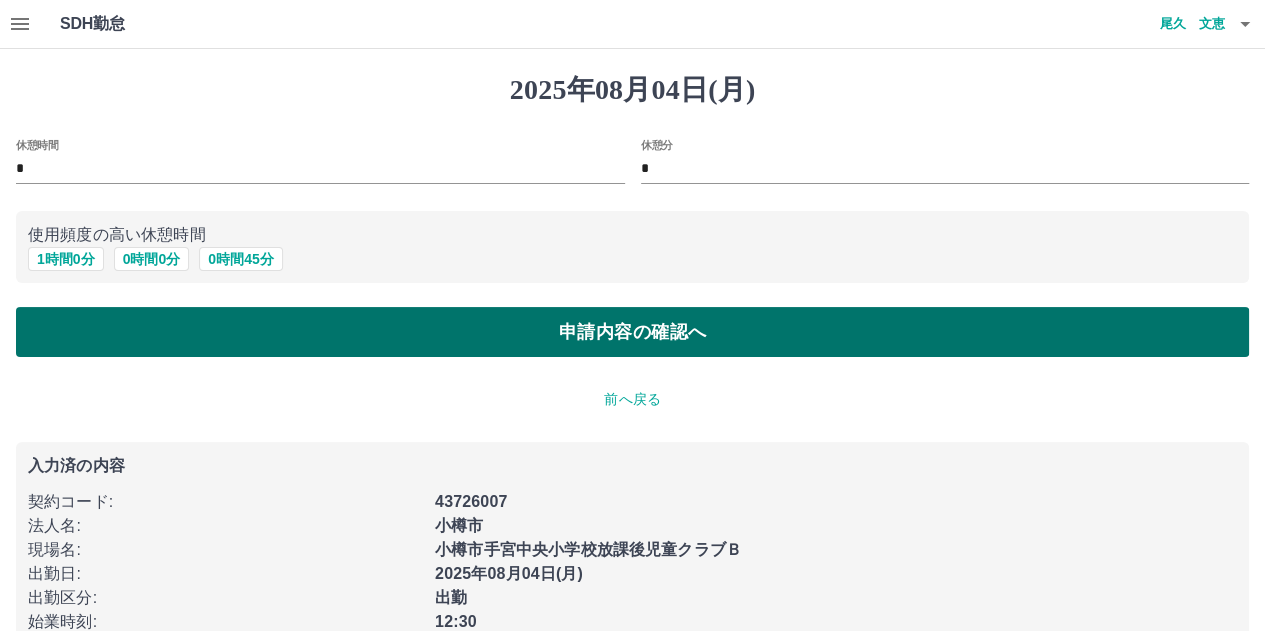 click on "申請内容の確認へ" at bounding box center [632, 332] 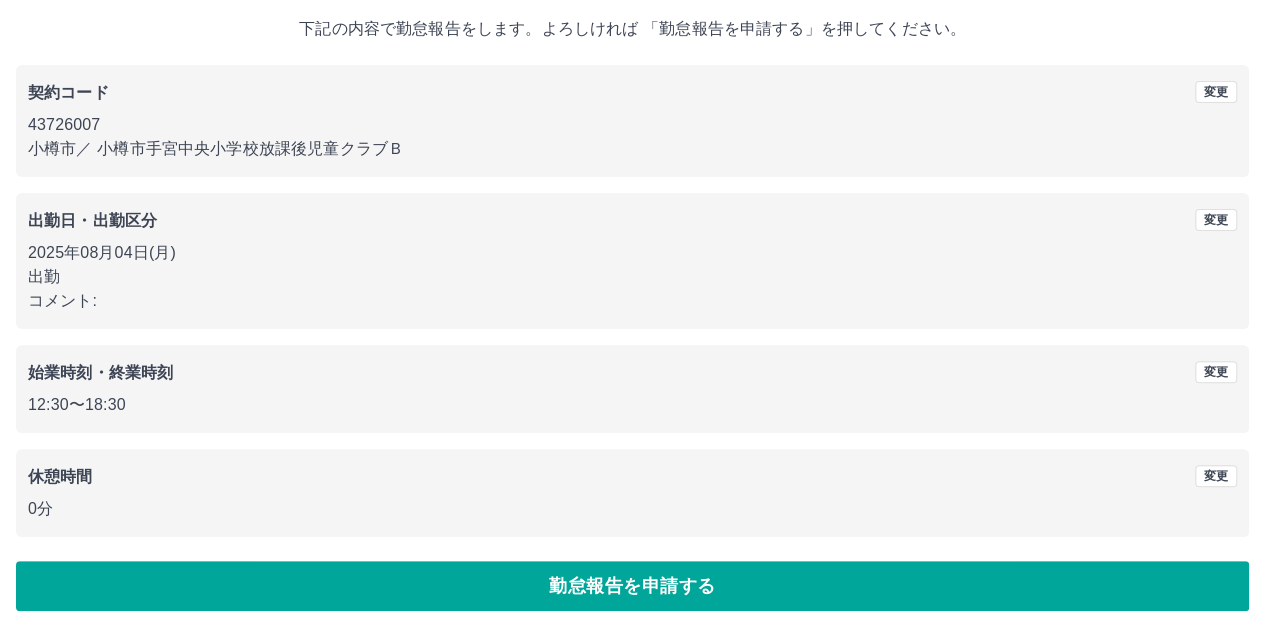 scroll, scrollTop: 116, scrollLeft: 0, axis: vertical 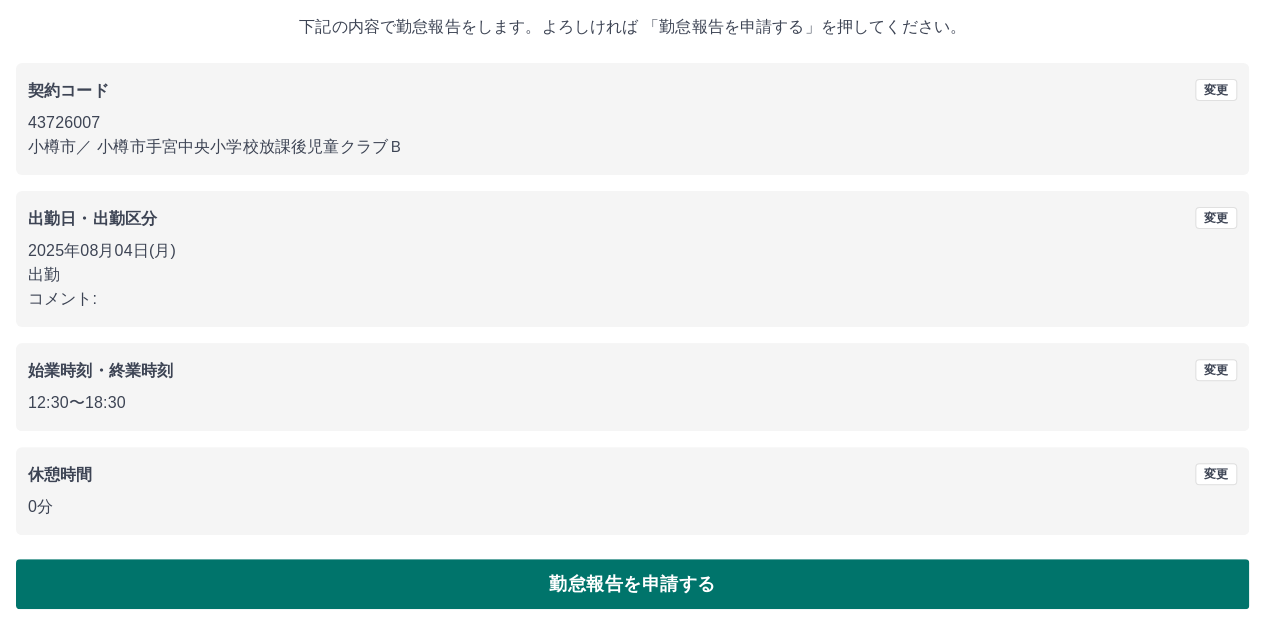 click on "勤怠報告を申請する" at bounding box center [632, 584] 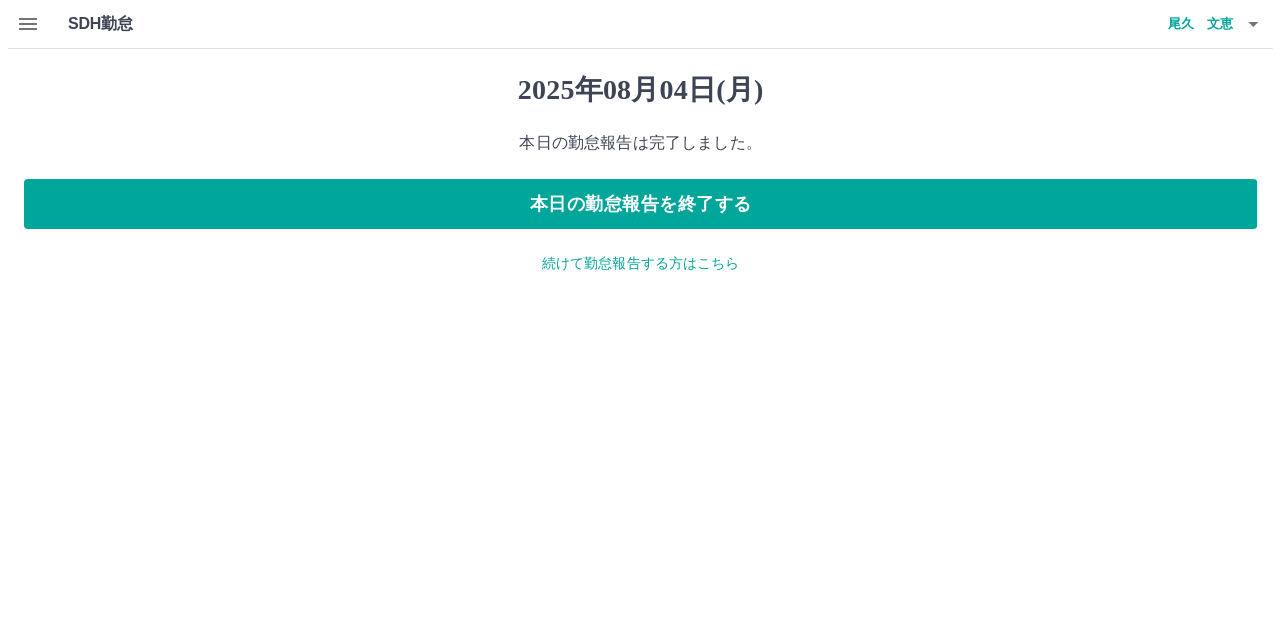 scroll, scrollTop: 0, scrollLeft: 0, axis: both 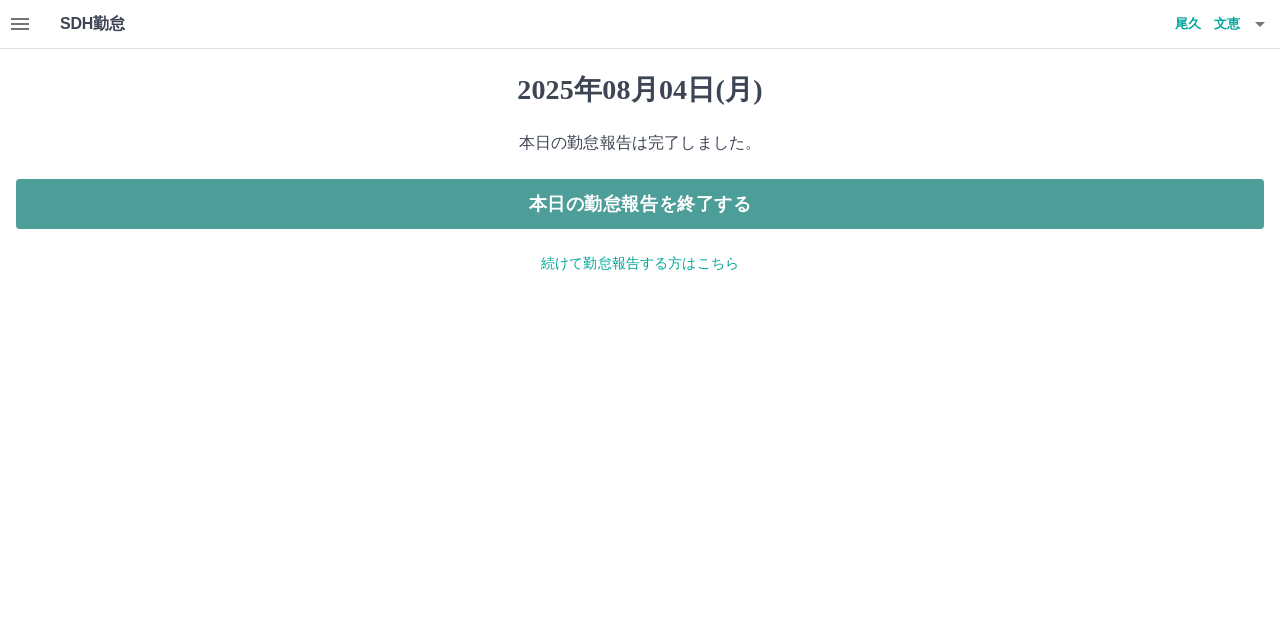 click on "本日の勤怠報告を終了する" at bounding box center (640, 204) 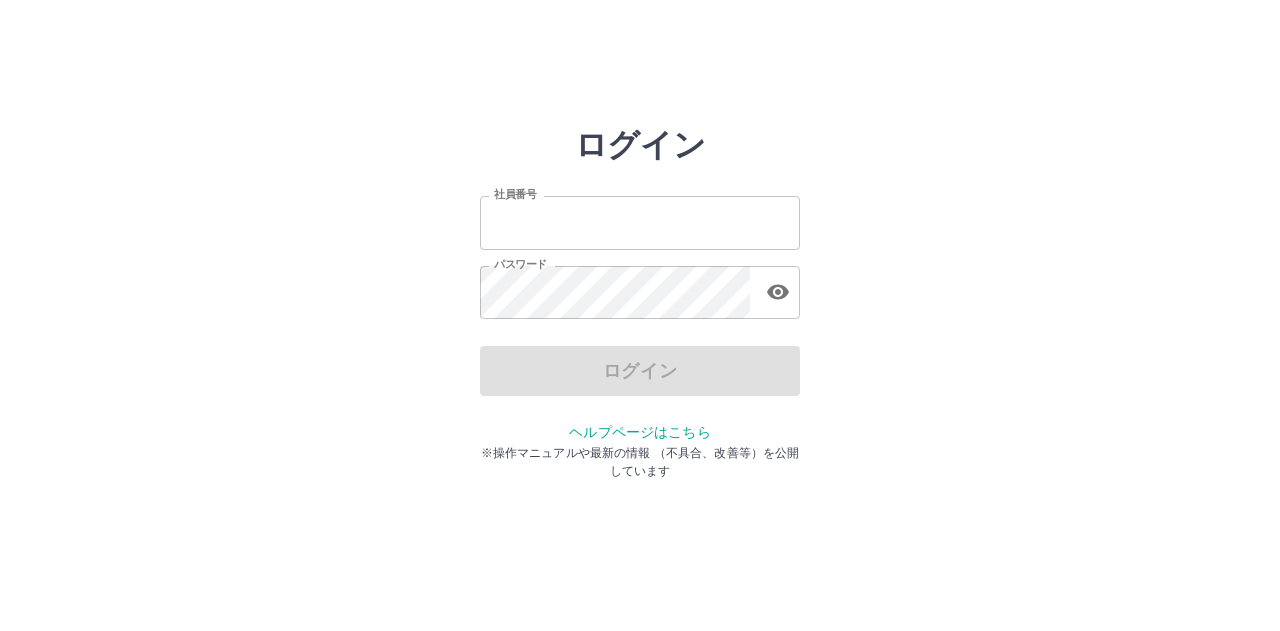 scroll, scrollTop: 0, scrollLeft: 0, axis: both 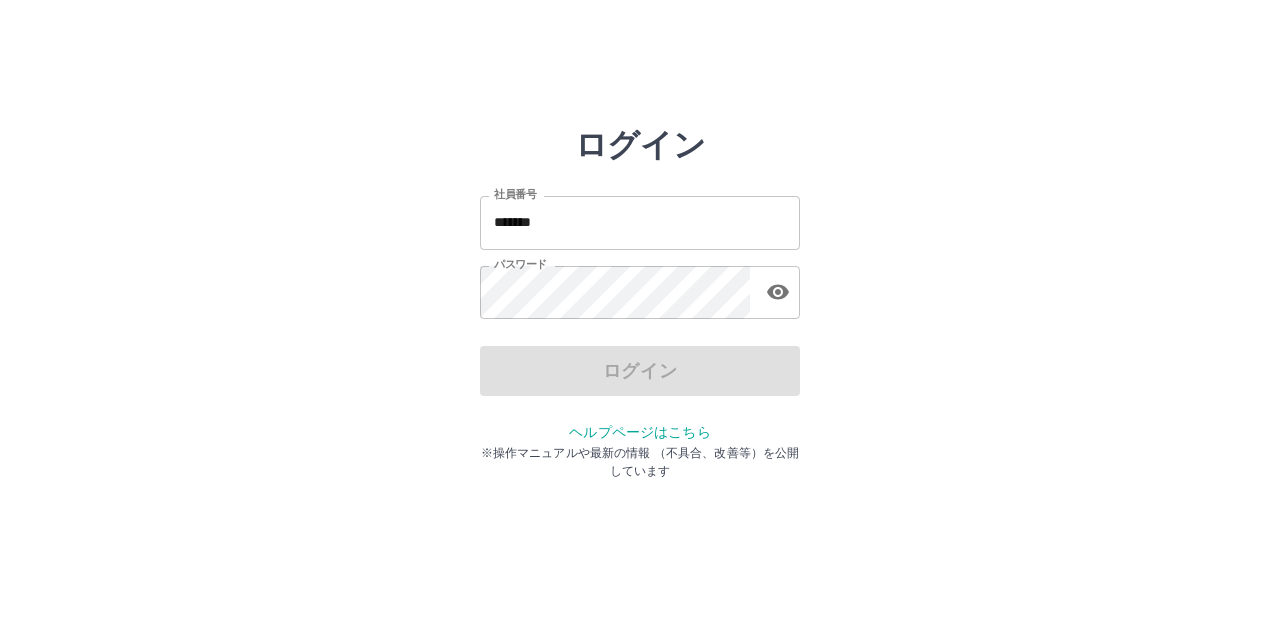 click 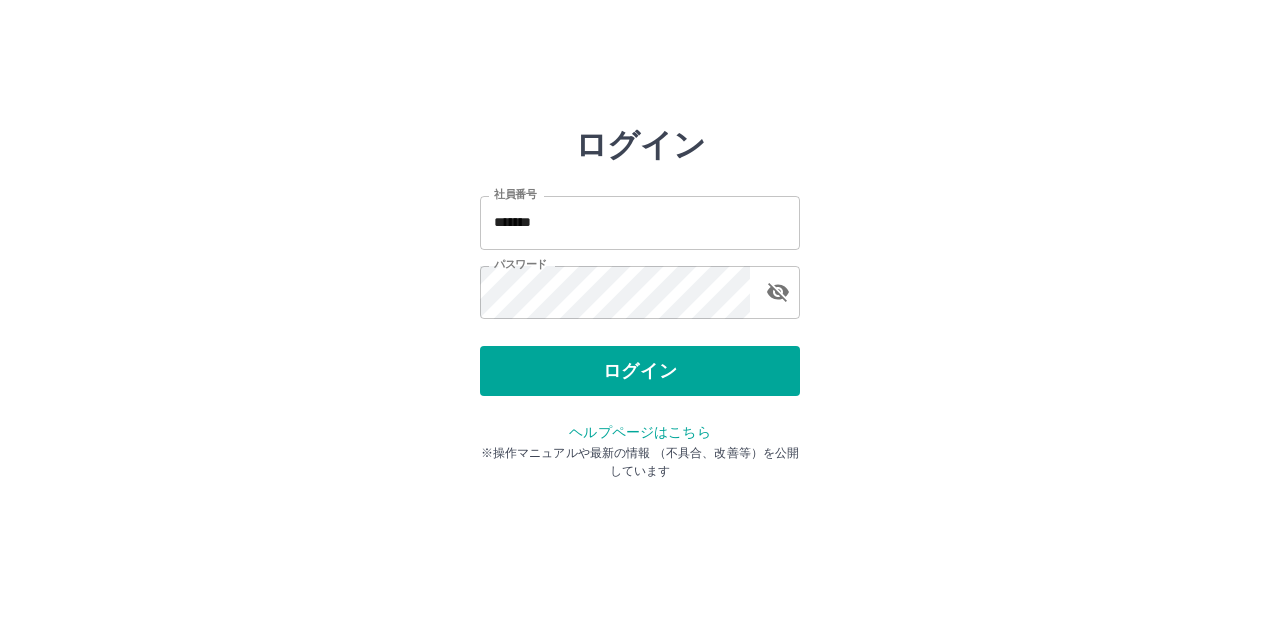 click on "ログイン" at bounding box center (640, 371) 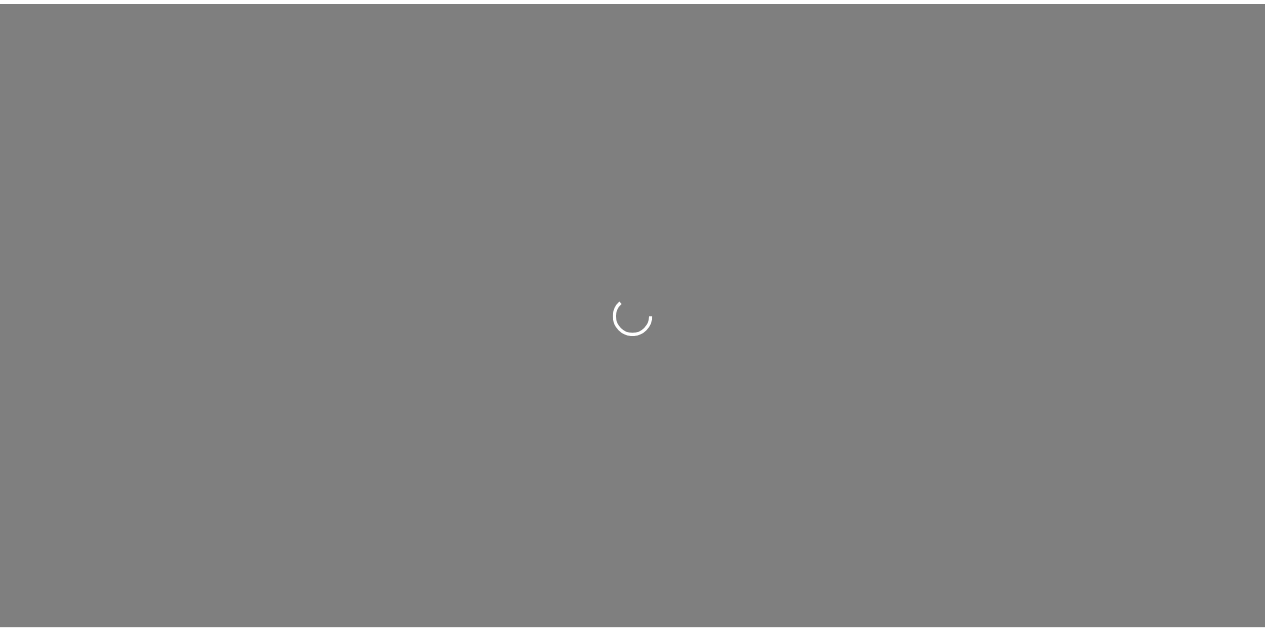 scroll, scrollTop: 0, scrollLeft: 0, axis: both 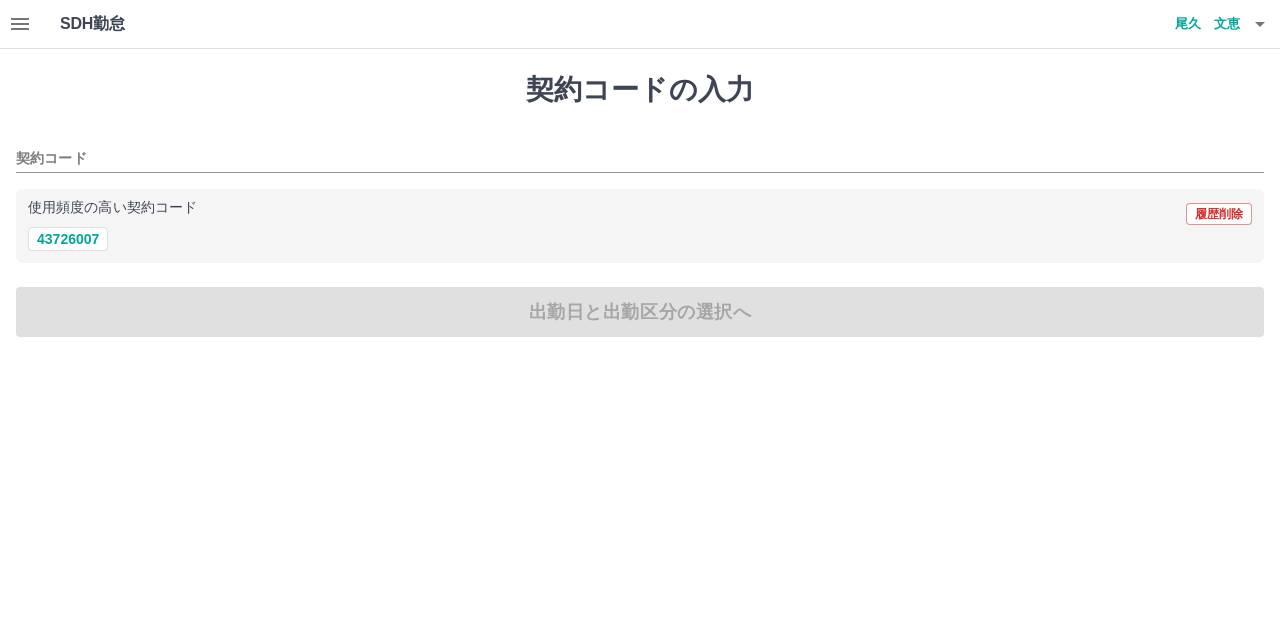 click 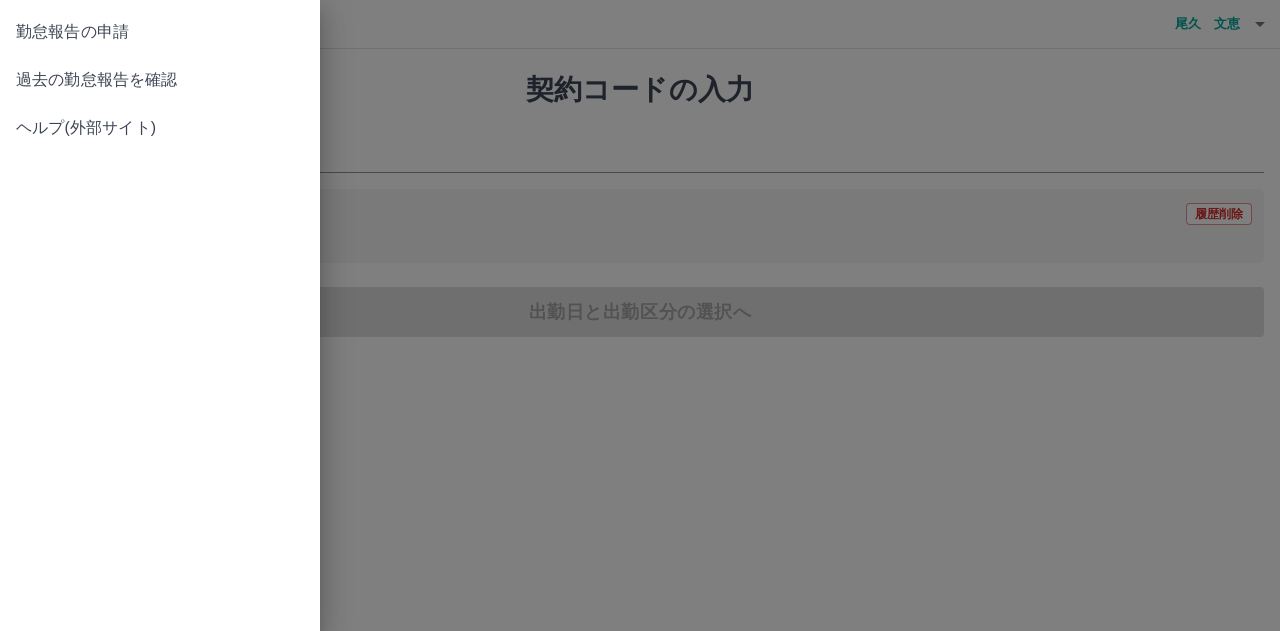 click on "過去の勤怠報告を確認" at bounding box center [160, 80] 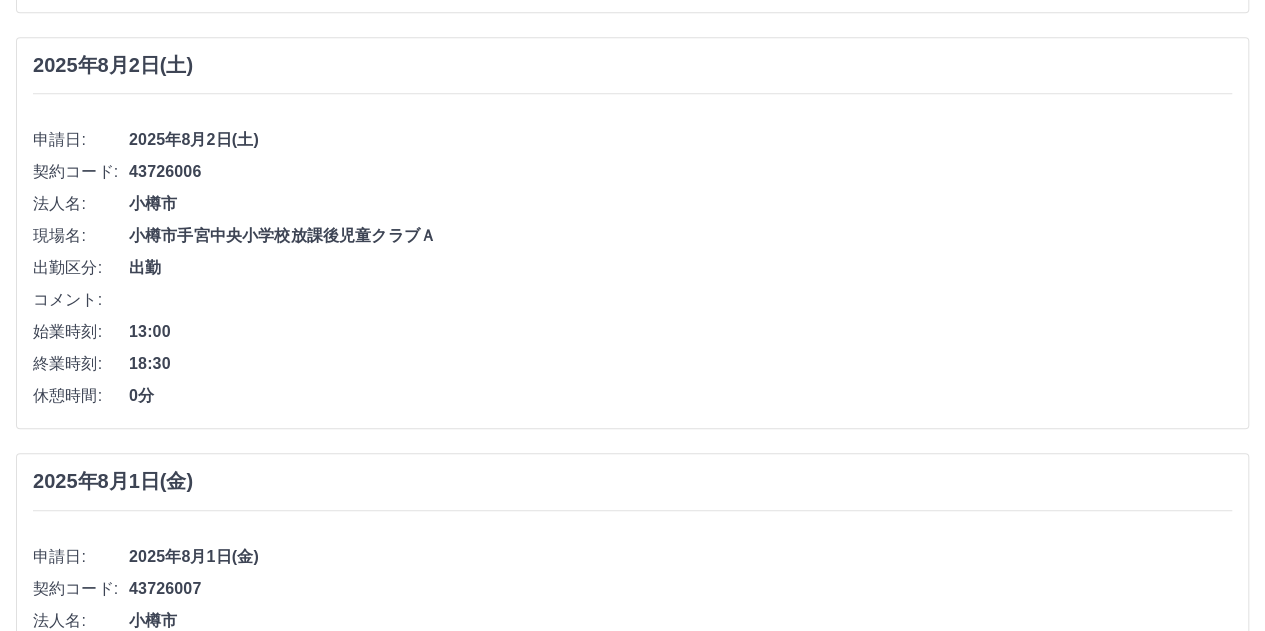 scroll, scrollTop: 900, scrollLeft: 0, axis: vertical 